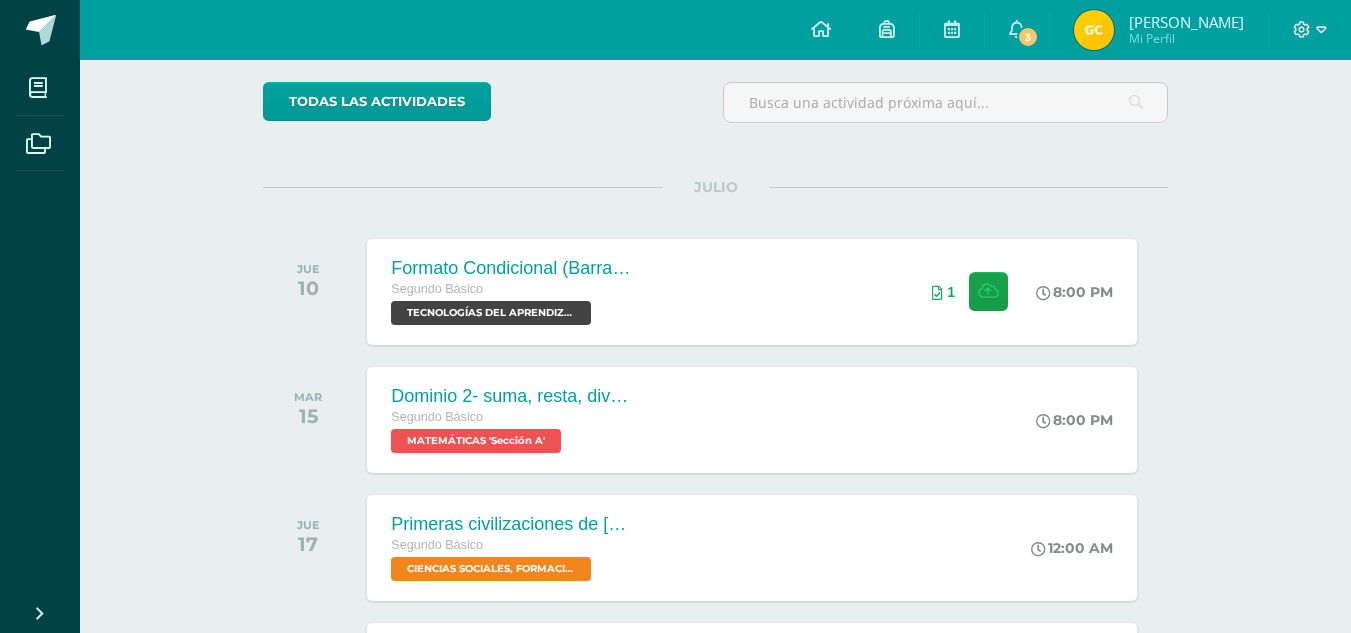 scroll, scrollTop: 0, scrollLeft: 0, axis: both 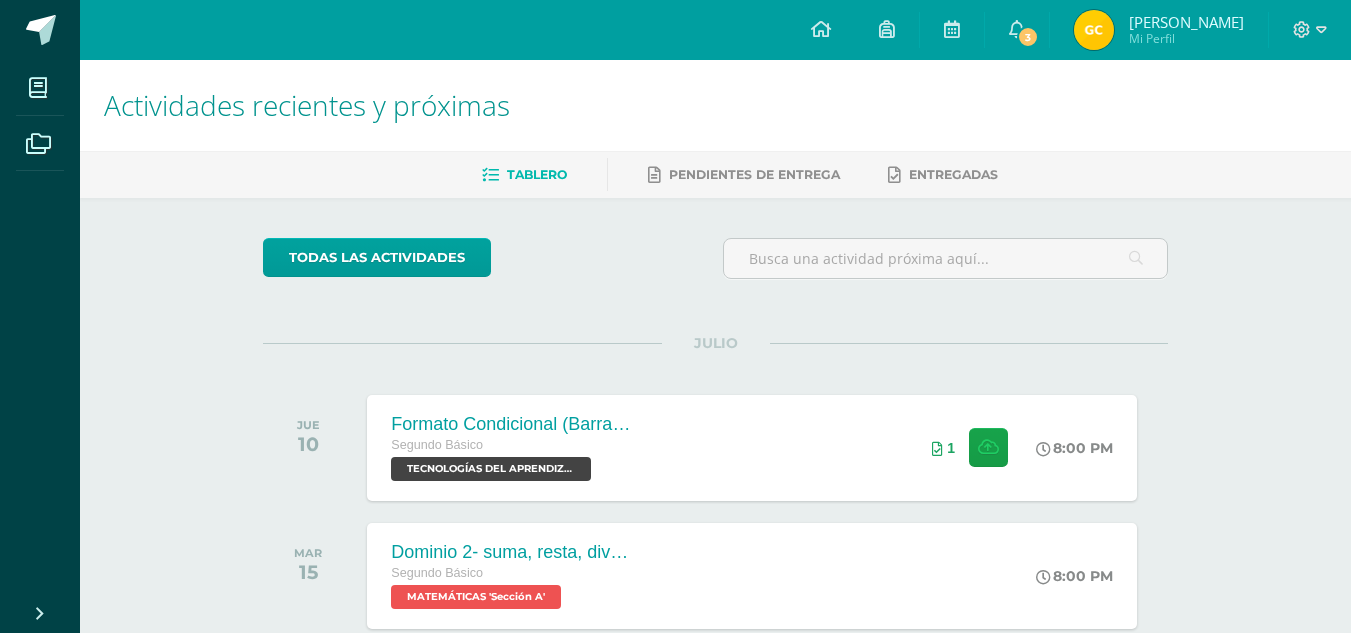 click at bounding box center [1094, 30] 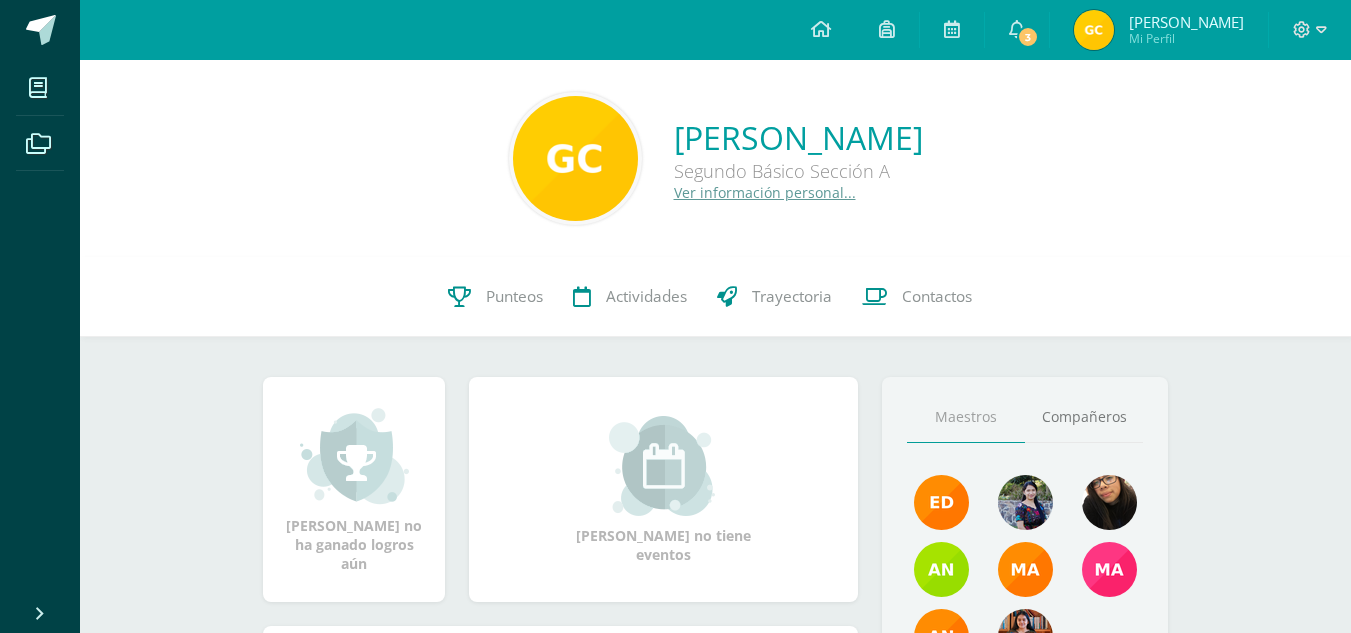 scroll, scrollTop: 0, scrollLeft: 0, axis: both 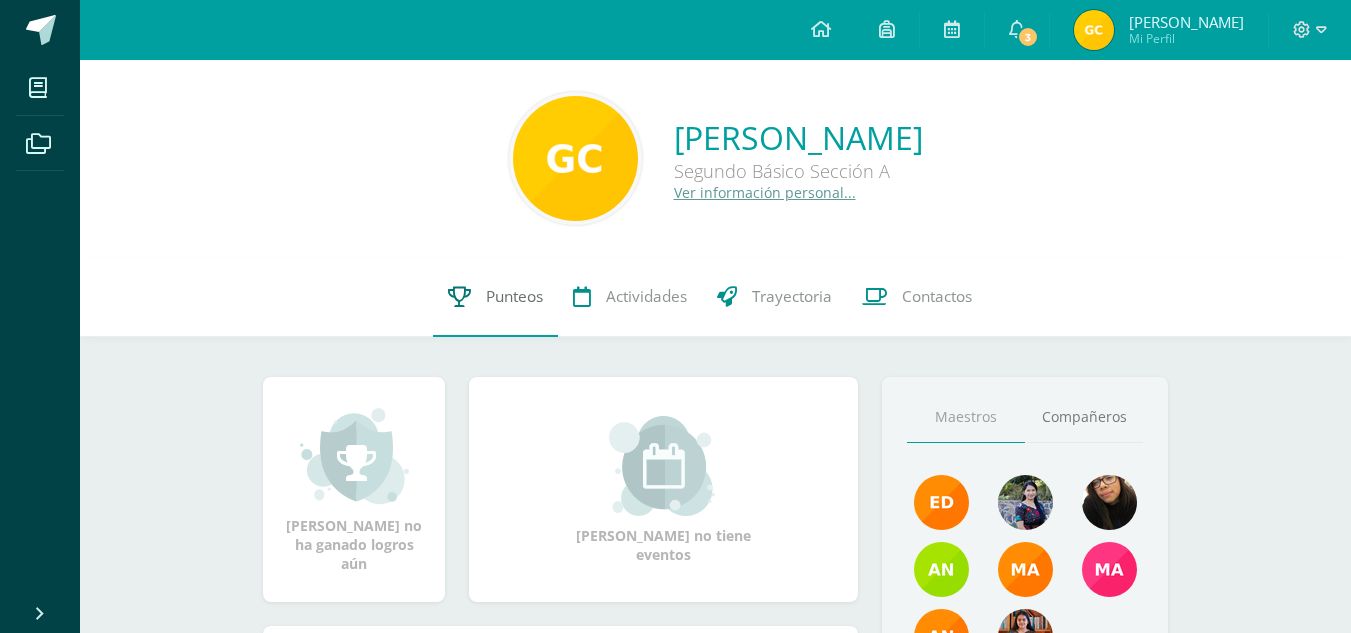 click on "Punteos" at bounding box center (495, 297) 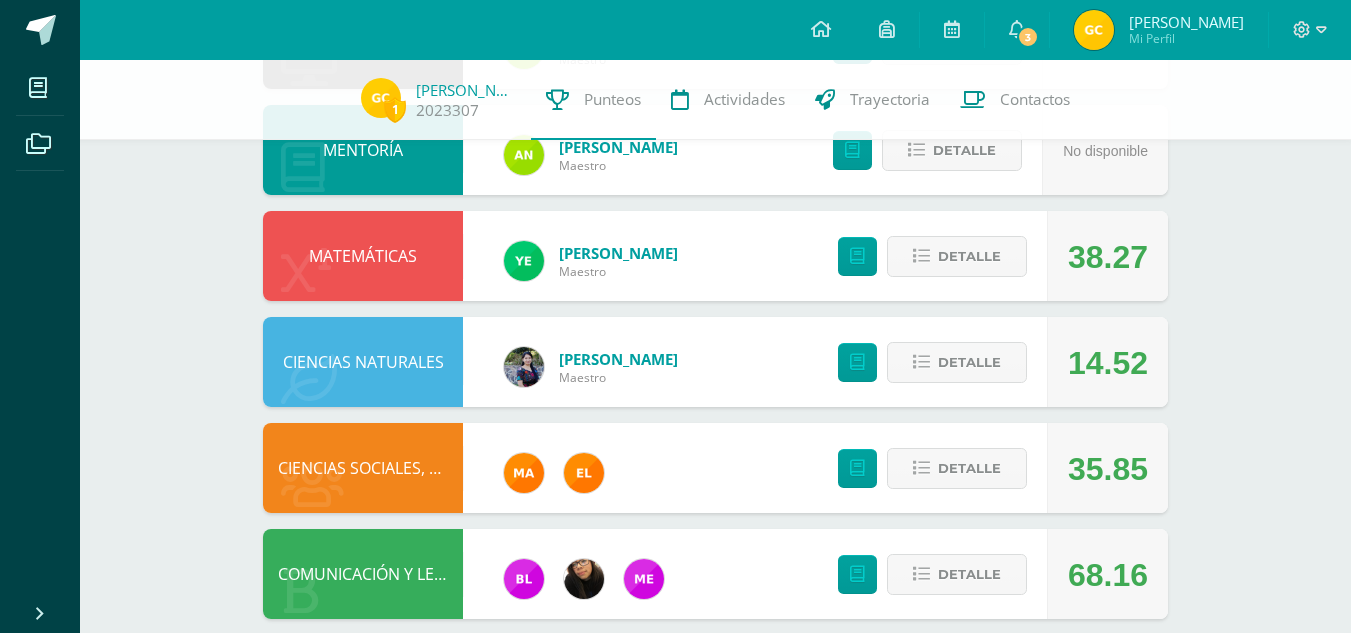 scroll, scrollTop: 424, scrollLeft: 0, axis: vertical 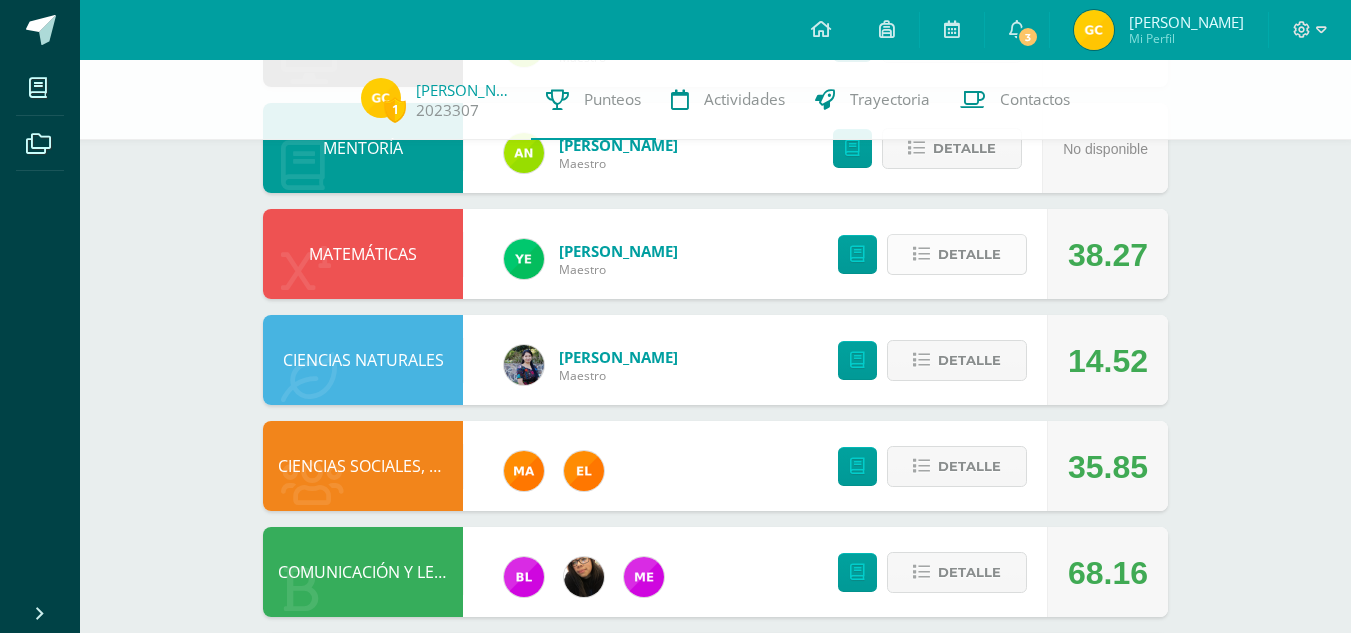 click on "Detalle" at bounding box center (969, 254) 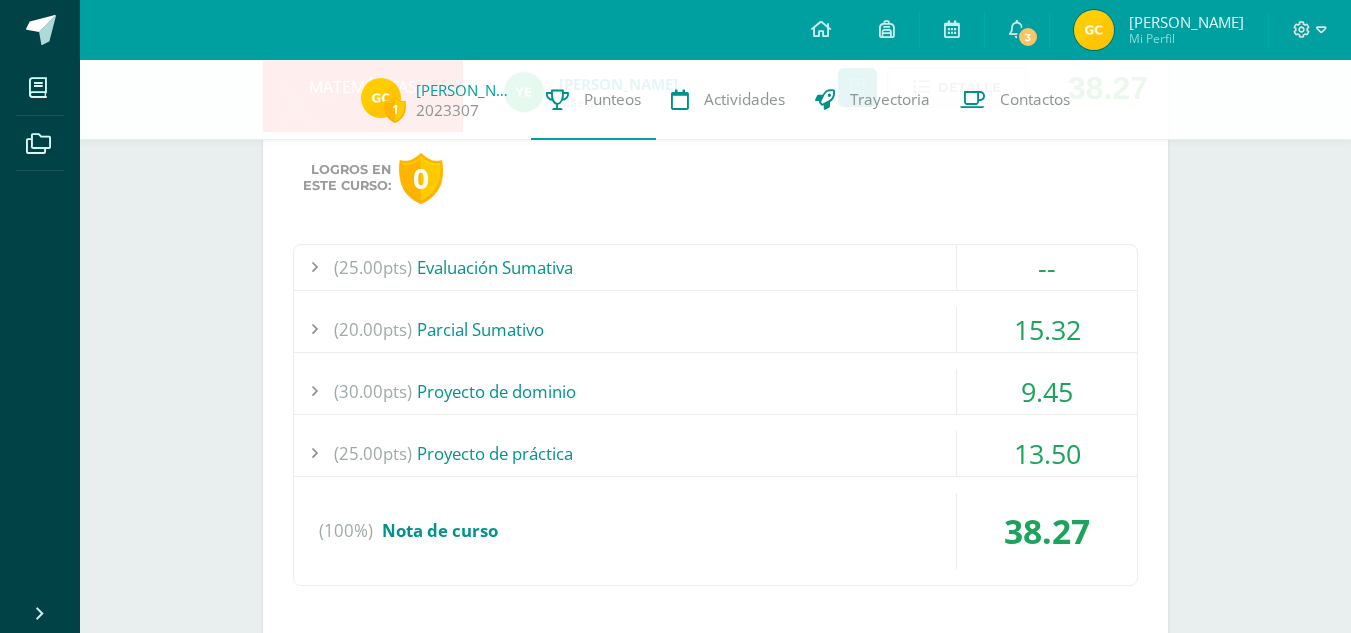 scroll, scrollTop: 641, scrollLeft: 0, axis: vertical 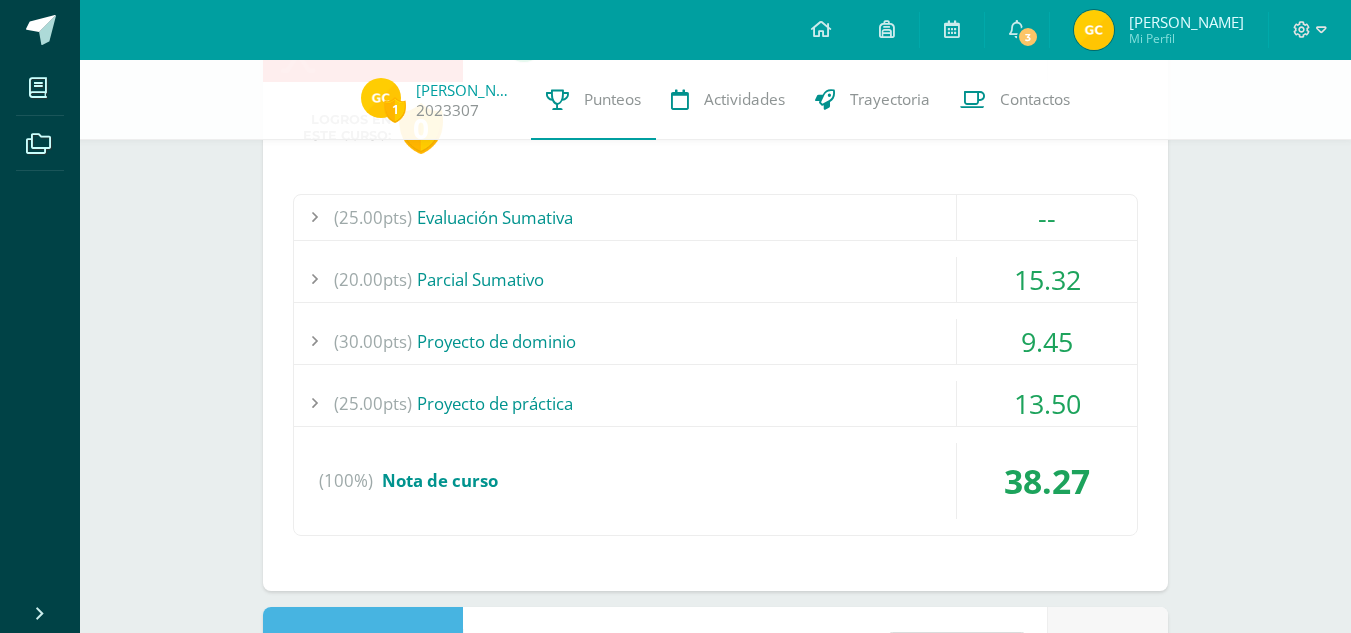click on "15.32" at bounding box center (1047, 279) 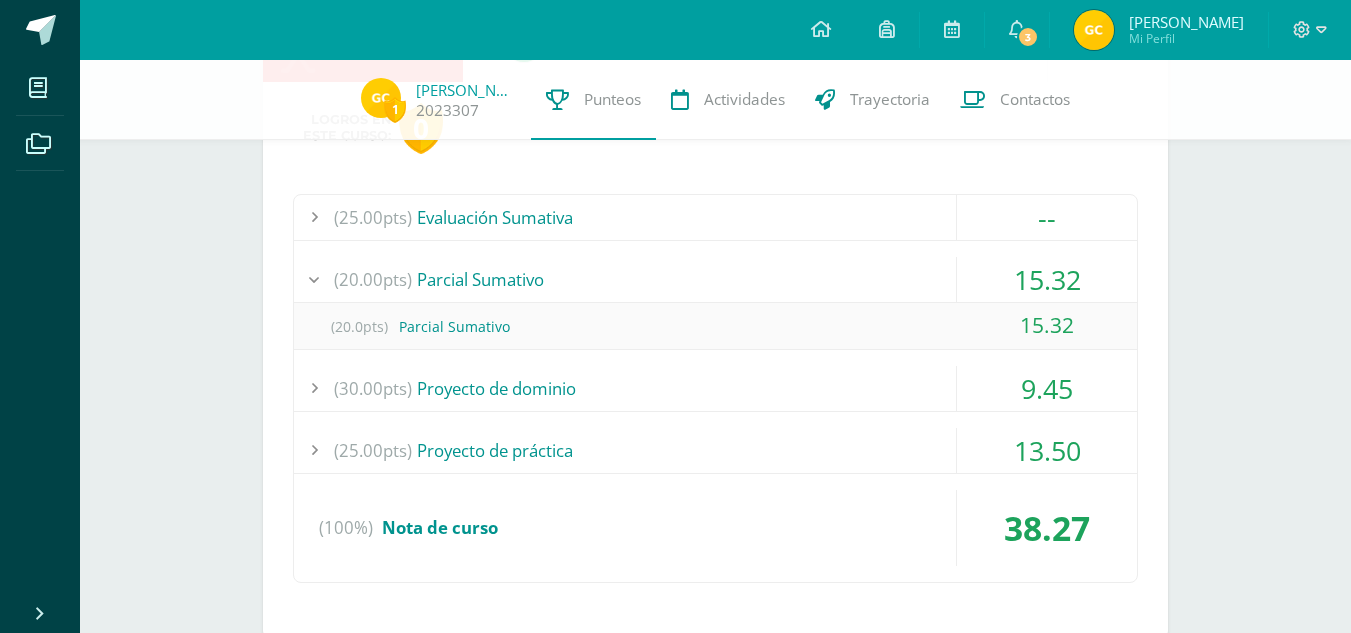 click on "15.32" at bounding box center (1047, 279) 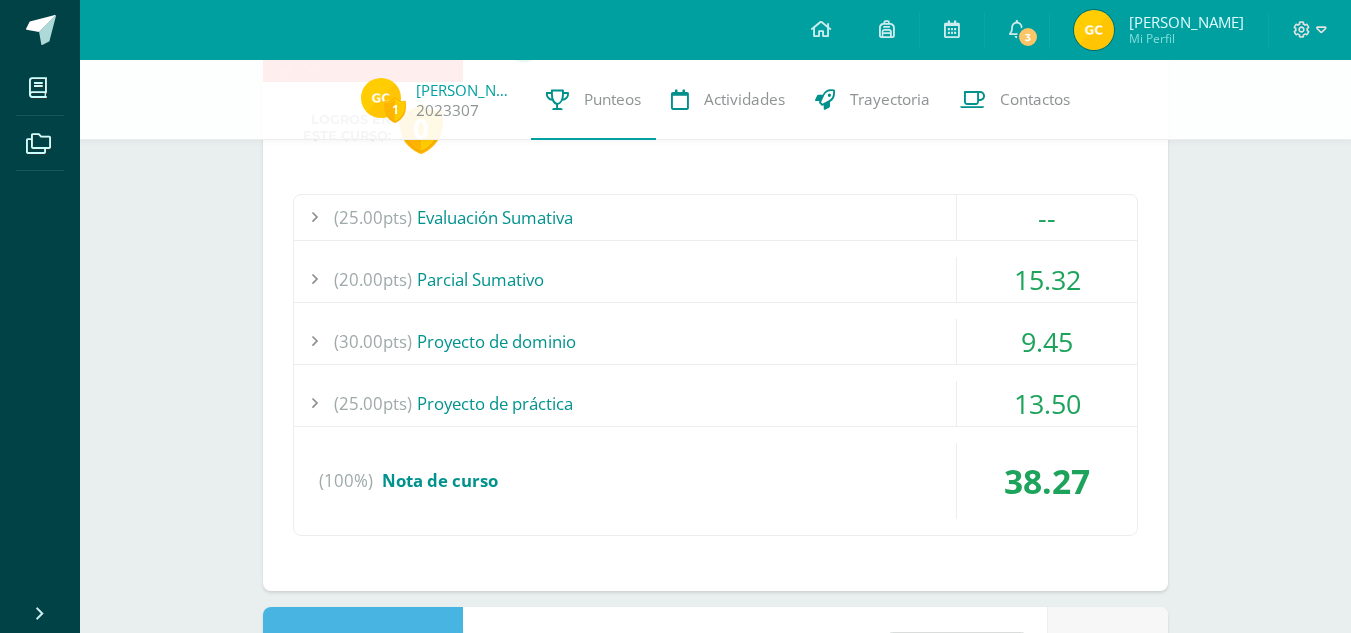 click on "9.45" at bounding box center (1047, 341) 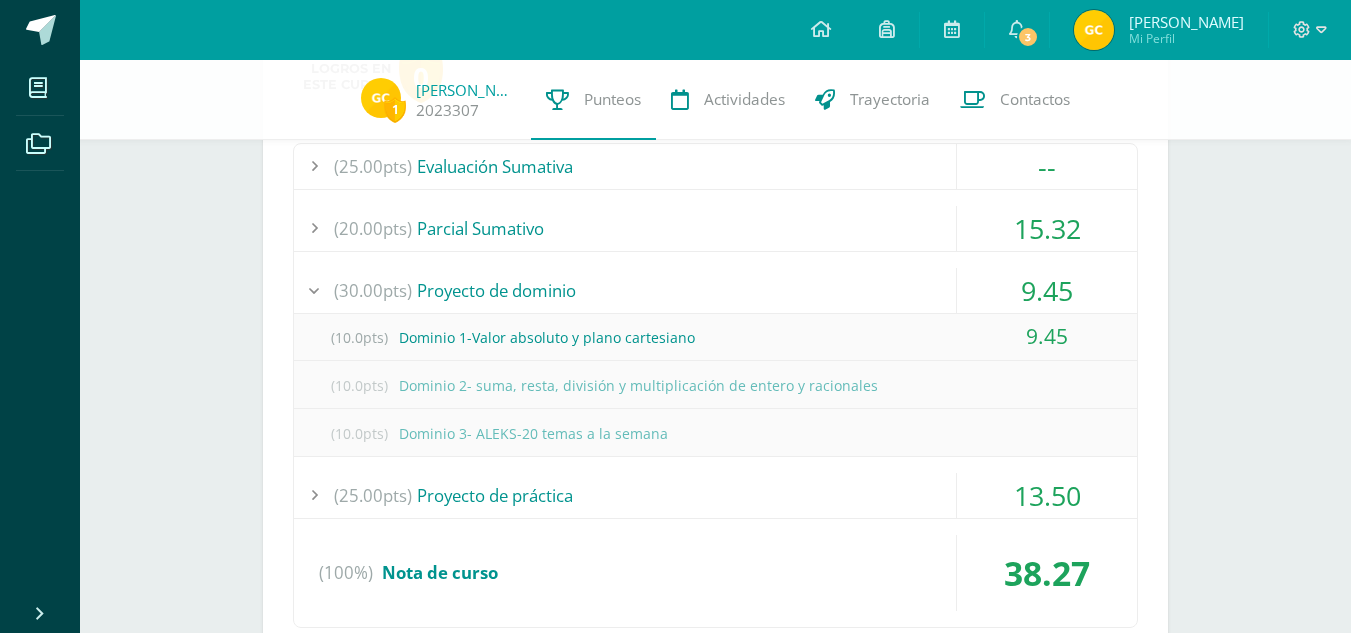scroll, scrollTop: 697, scrollLeft: 0, axis: vertical 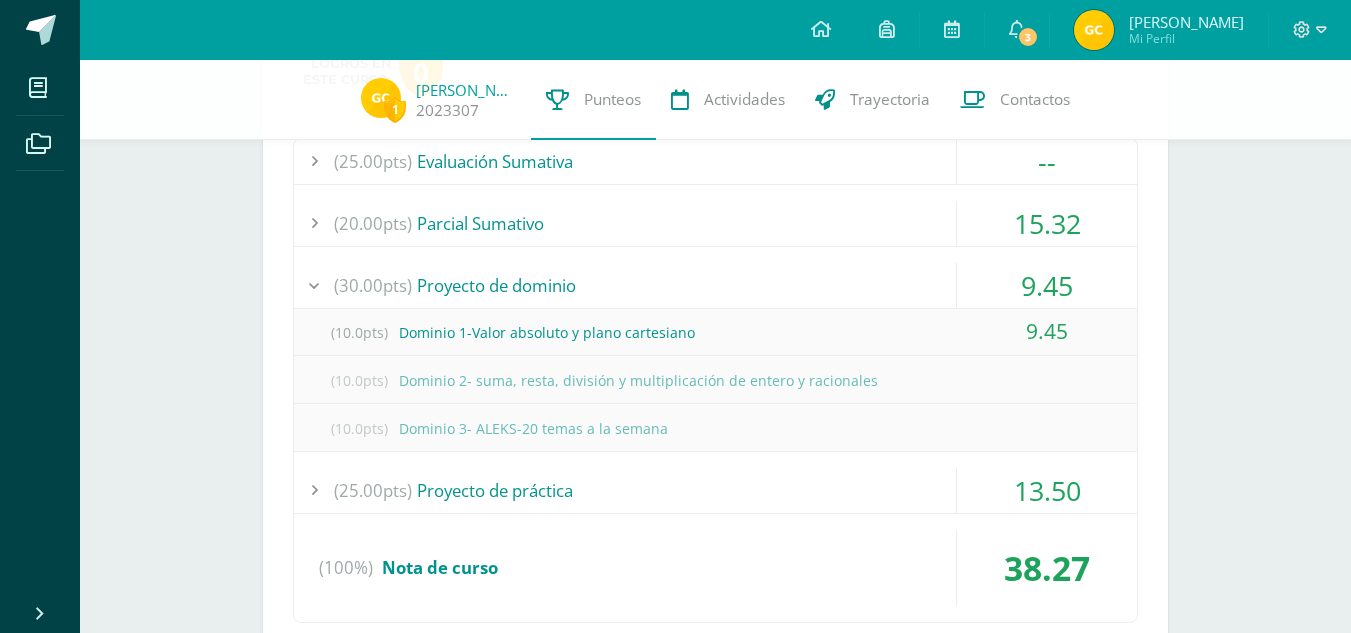 click on "15.32" at bounding box center [1047, 223] 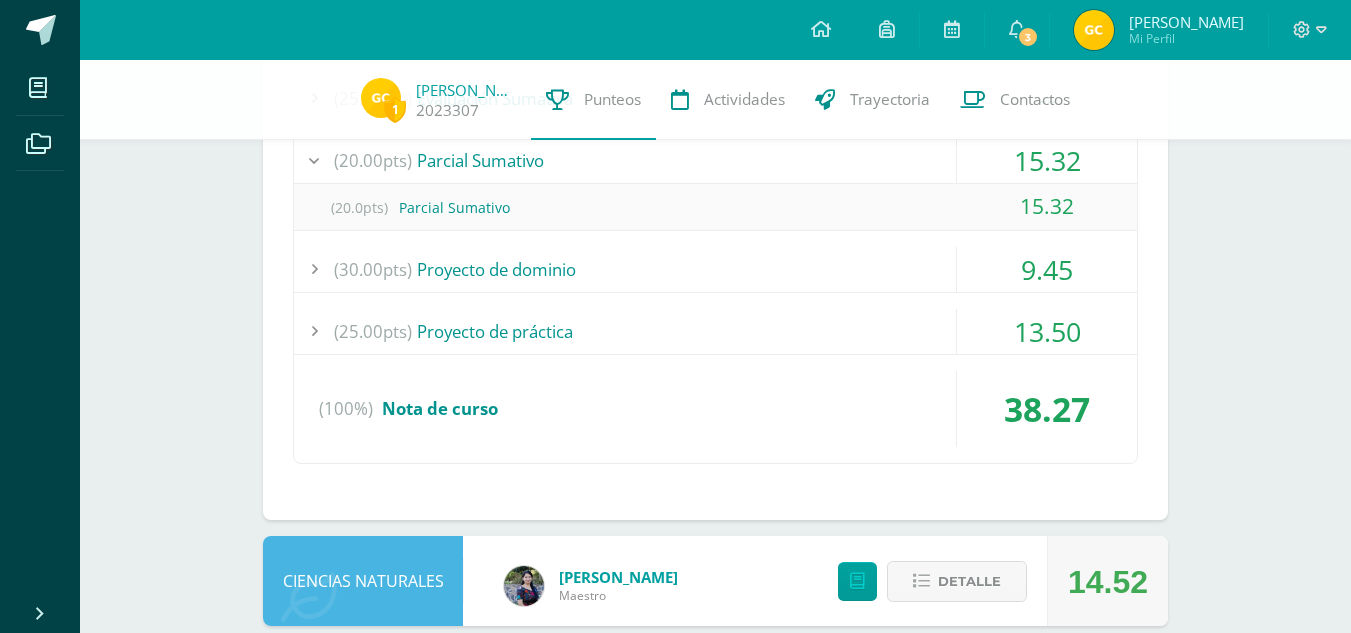 scroll, scrollTop: 767, scrollLeft: 0, axis: vertical 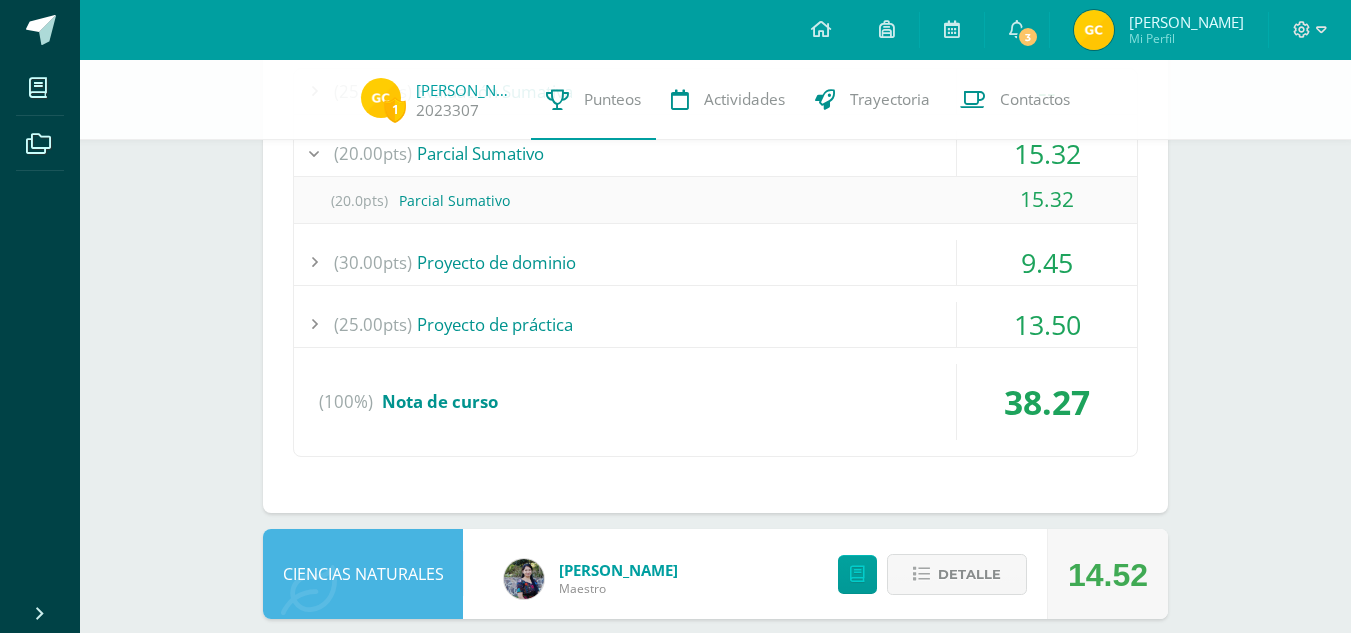 click on "13.50" at bounding box center (1047, 324) 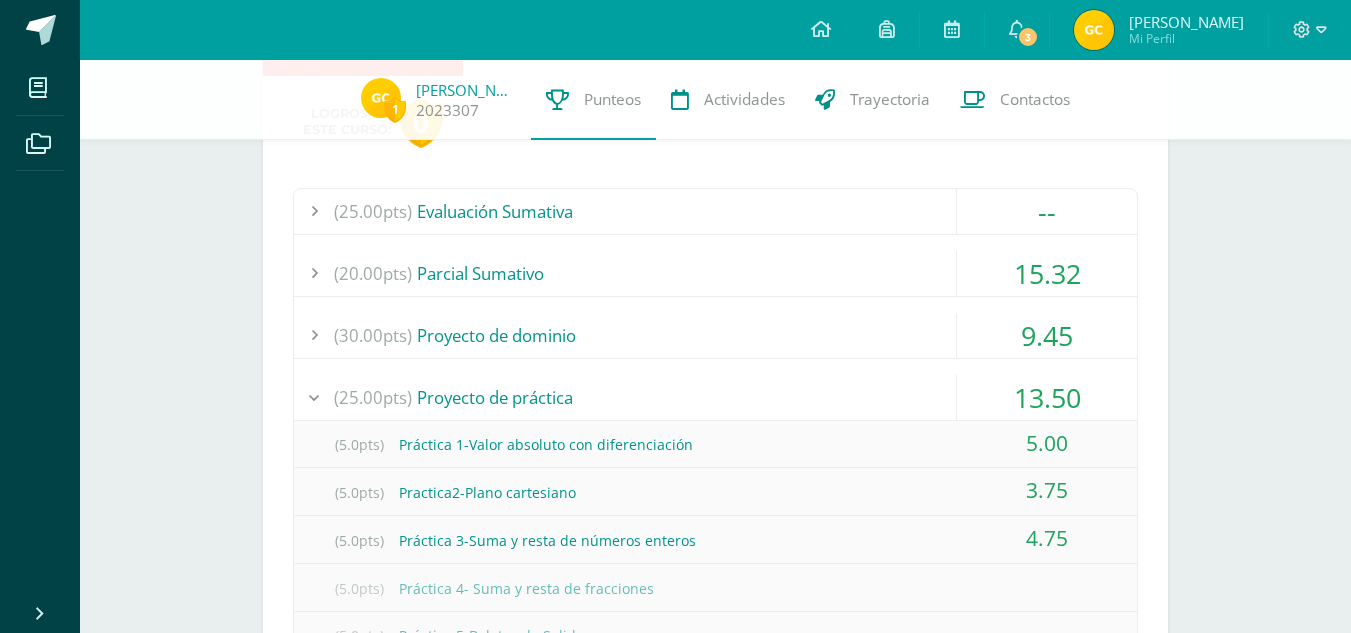 scroll, scrollTop: 645, scrollLeft: 0, axis: vertical 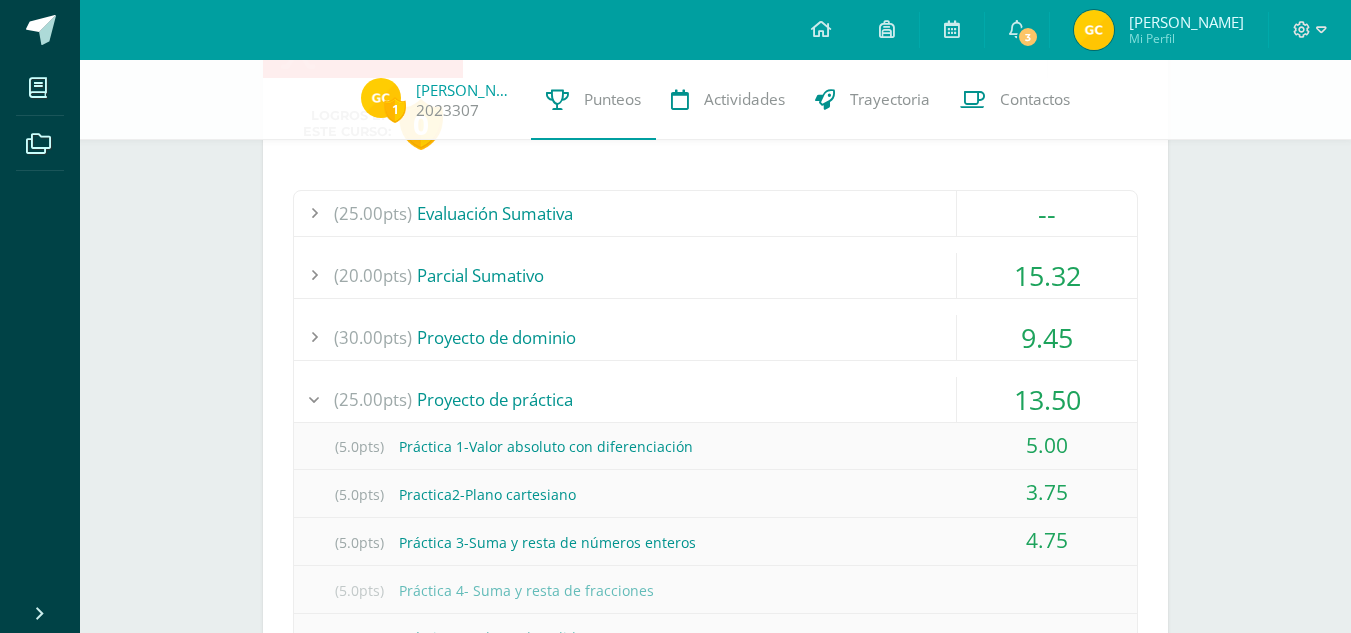 click on "13.50" at bounding box center [1047, 399] 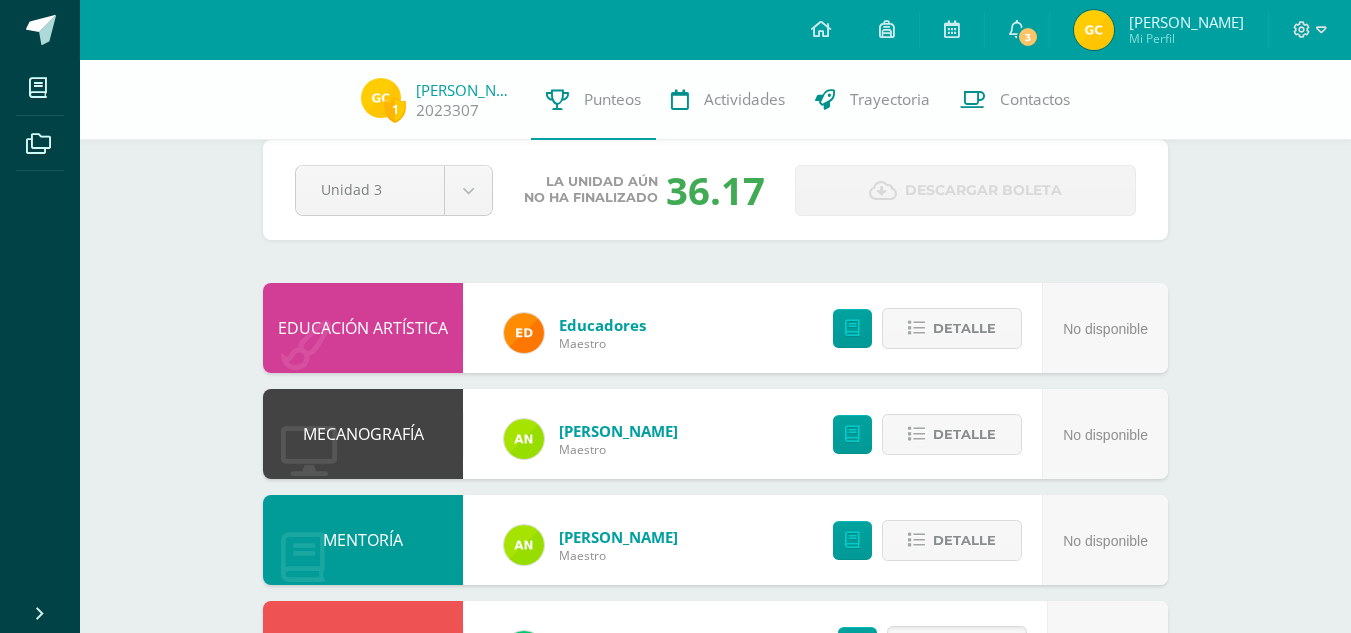 scroll, scrollTop: 0, scrollLeft: 0, axis: both 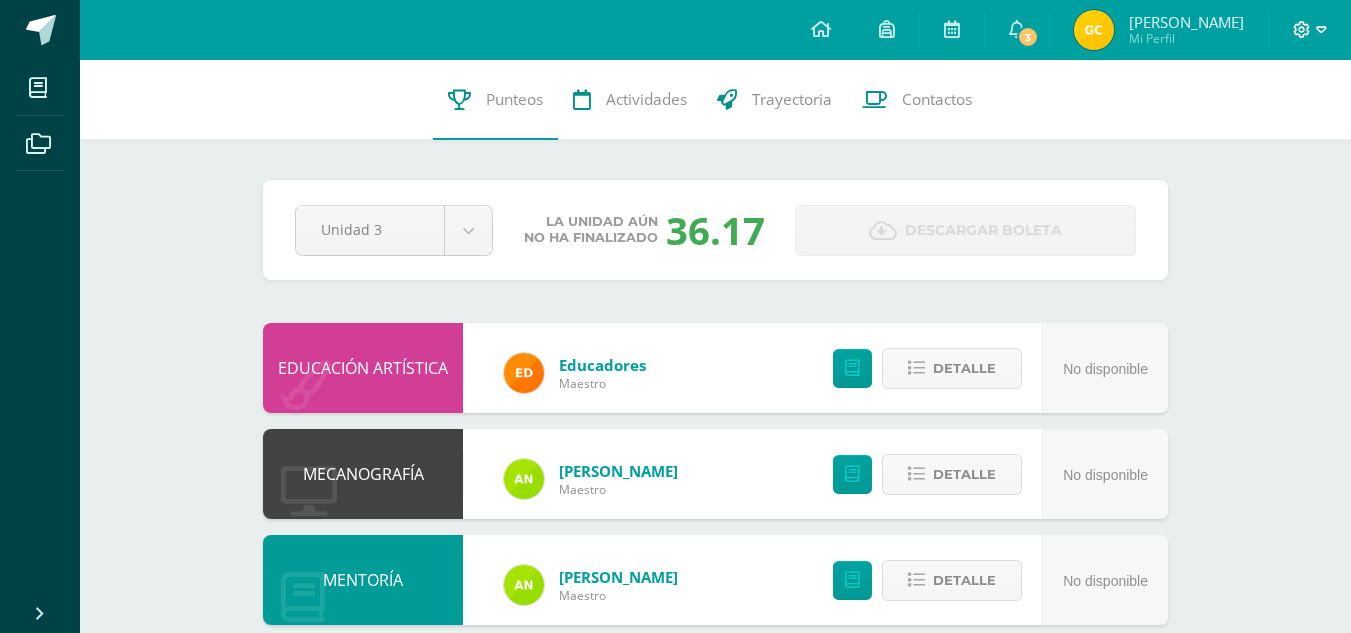 click 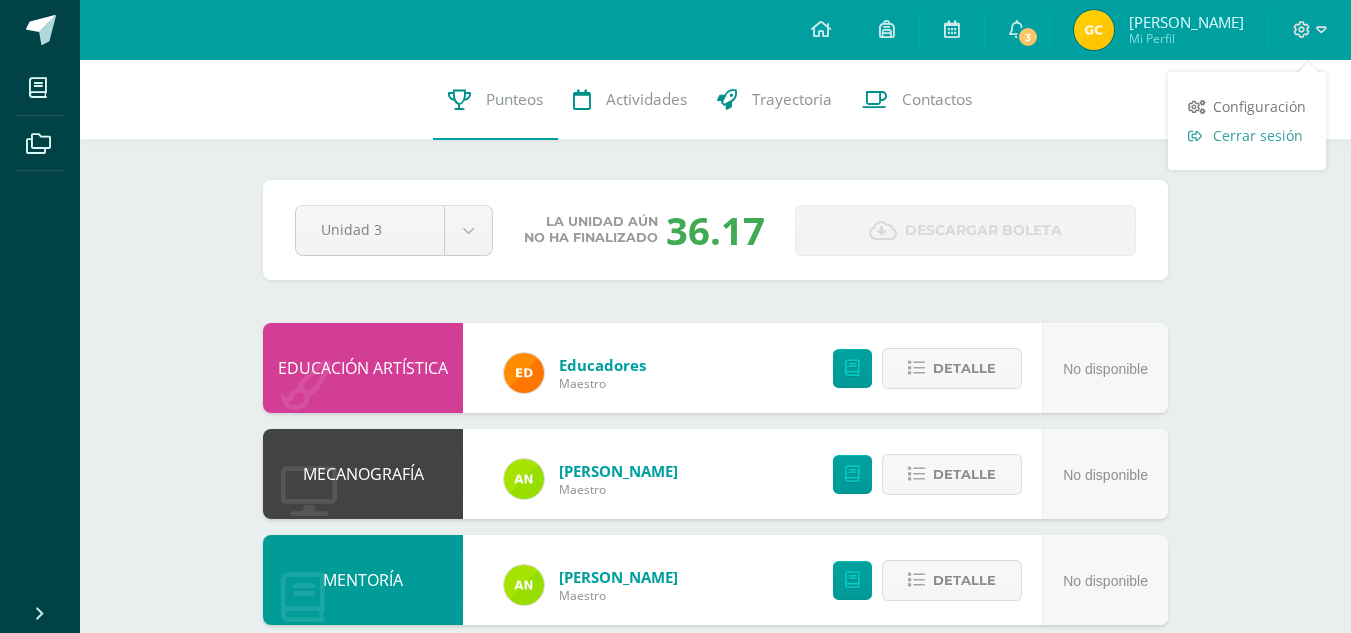 click on "Cerrar sesión" at bounding box center [1258, 135] 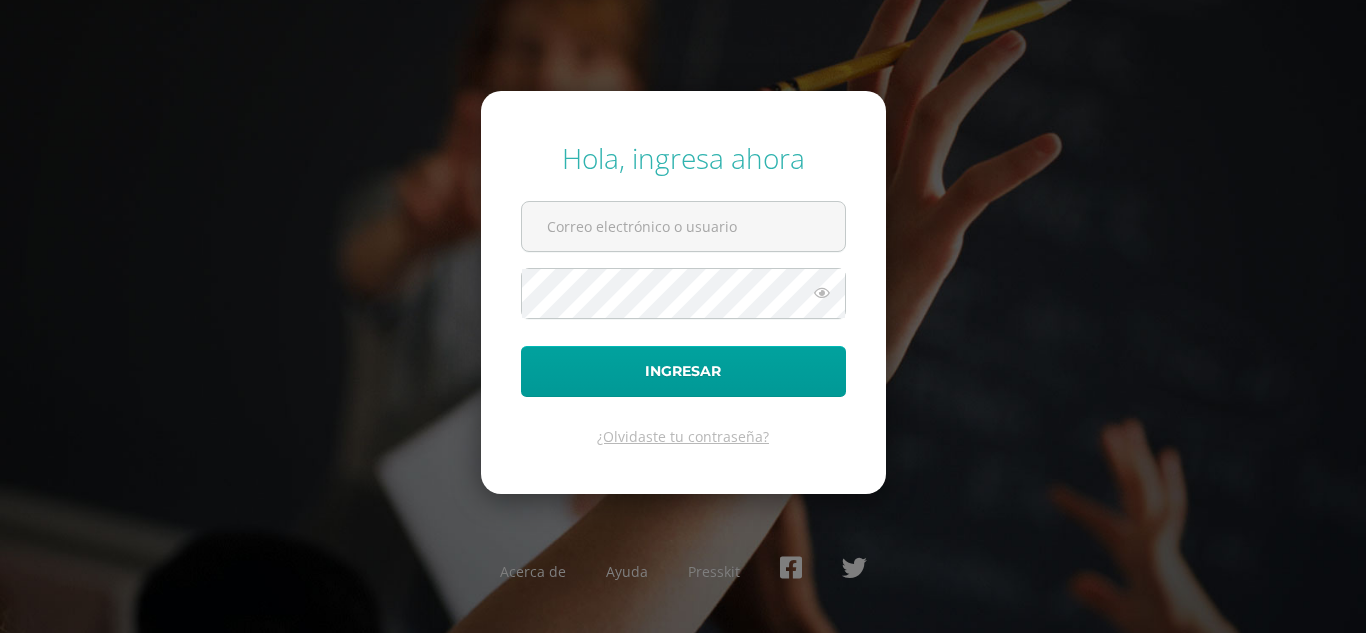 scroll, scrollTop: 0, scrollLeft: 0, axis: both 